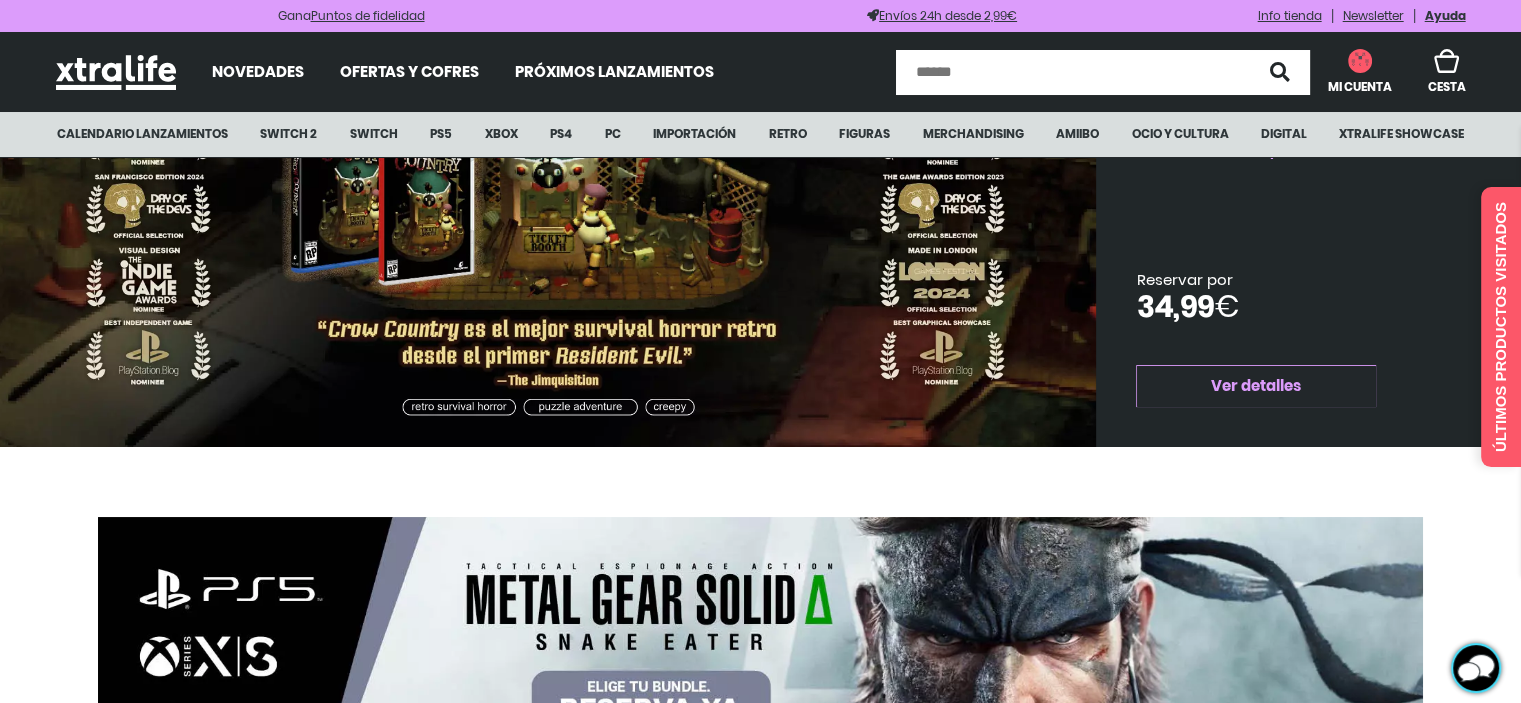 scroll, scrollTop: 575, scrollLeft: 0, axis: vertical 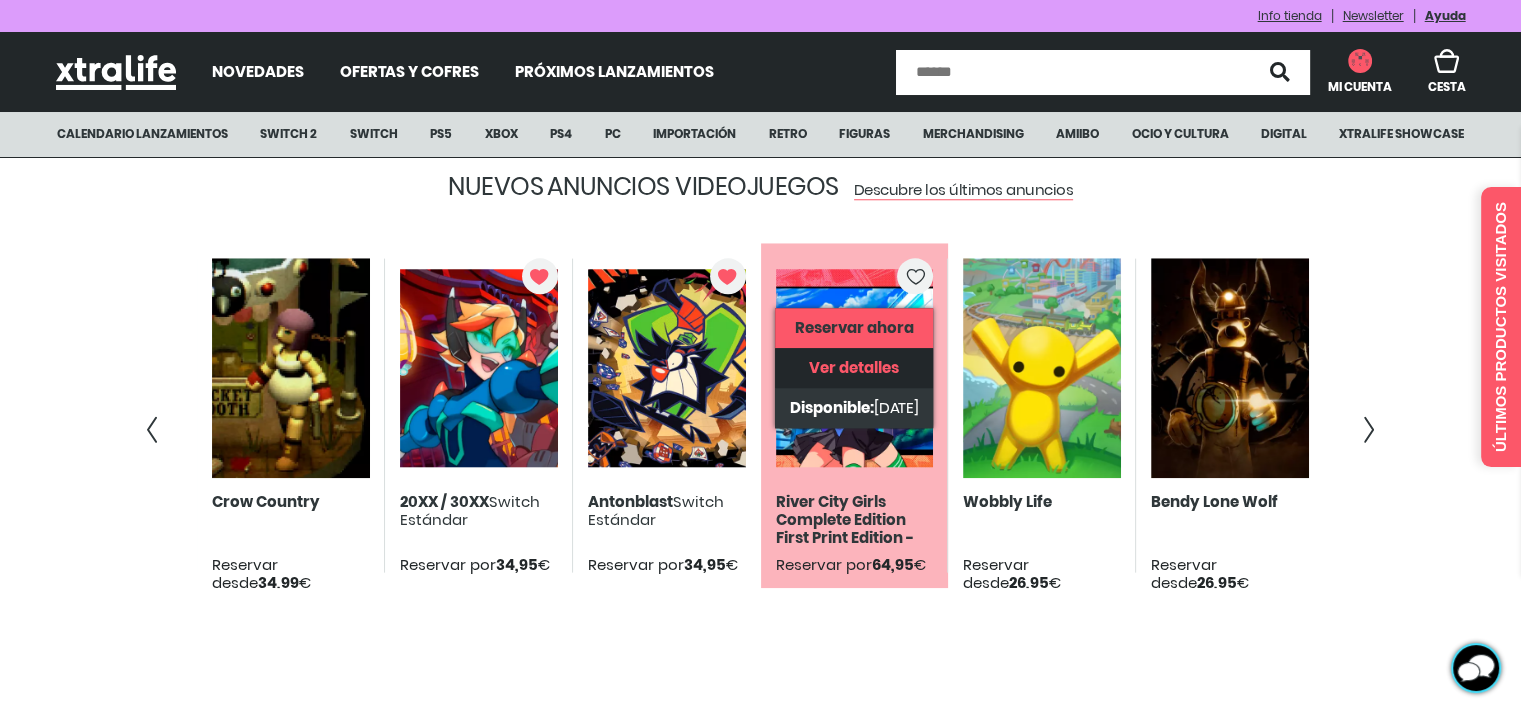 click 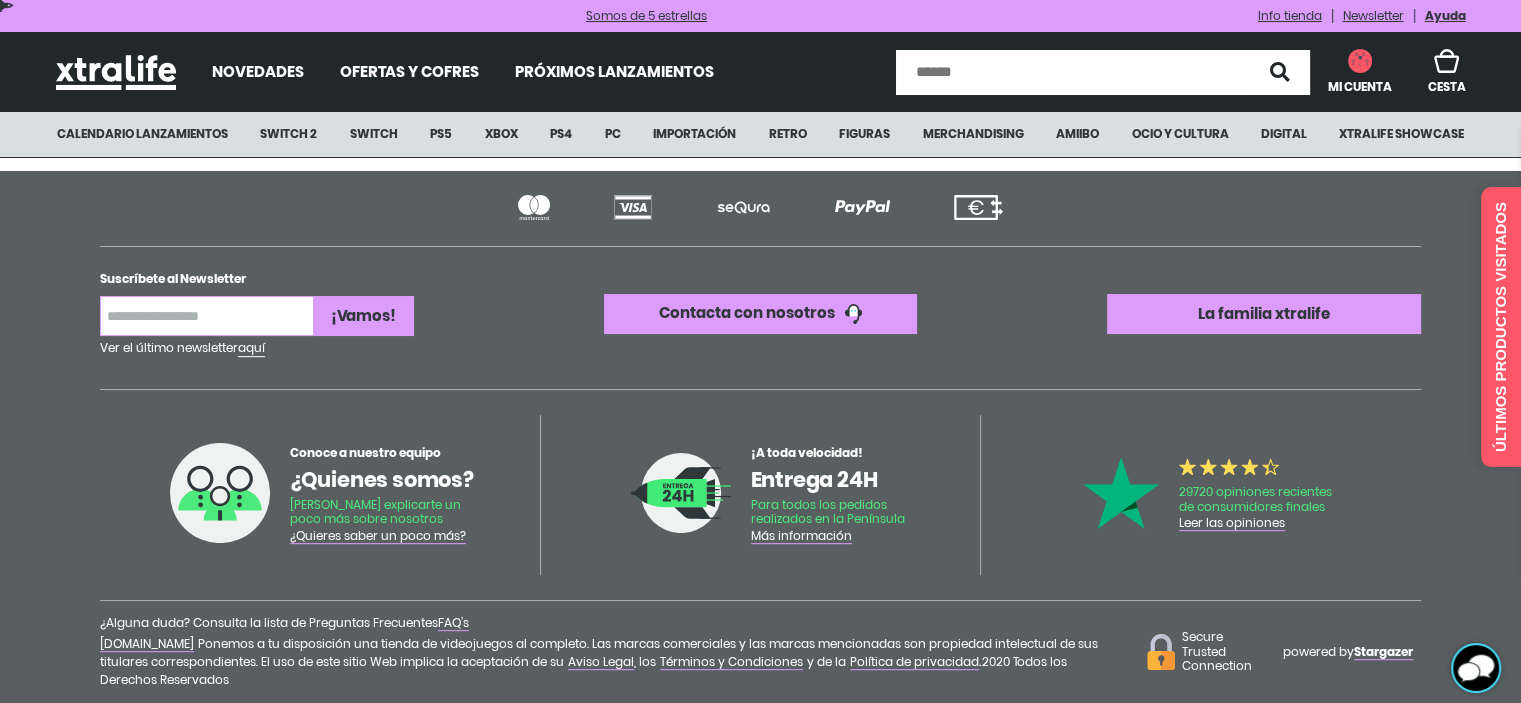 scroll, scrollTop: 688, scrollLeft: 0, axis: vertical 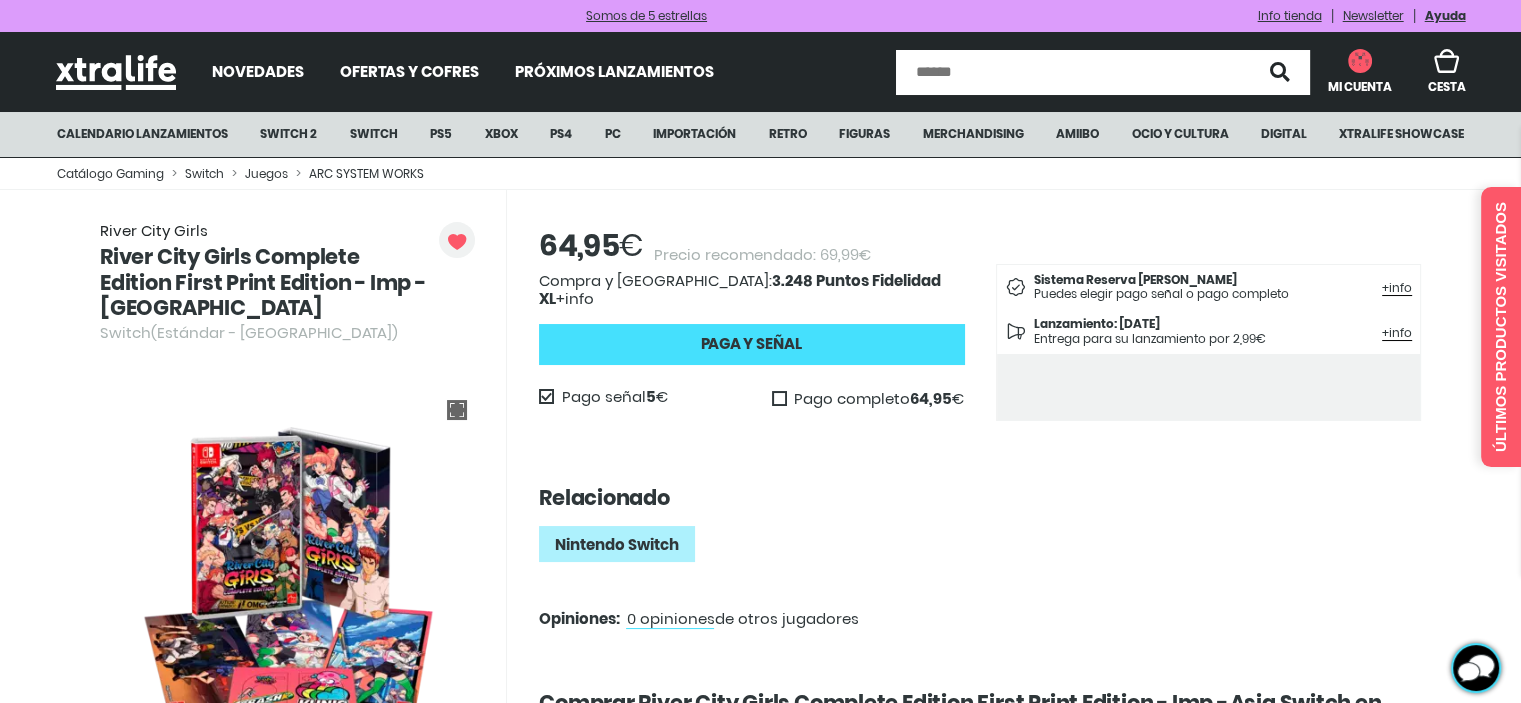click 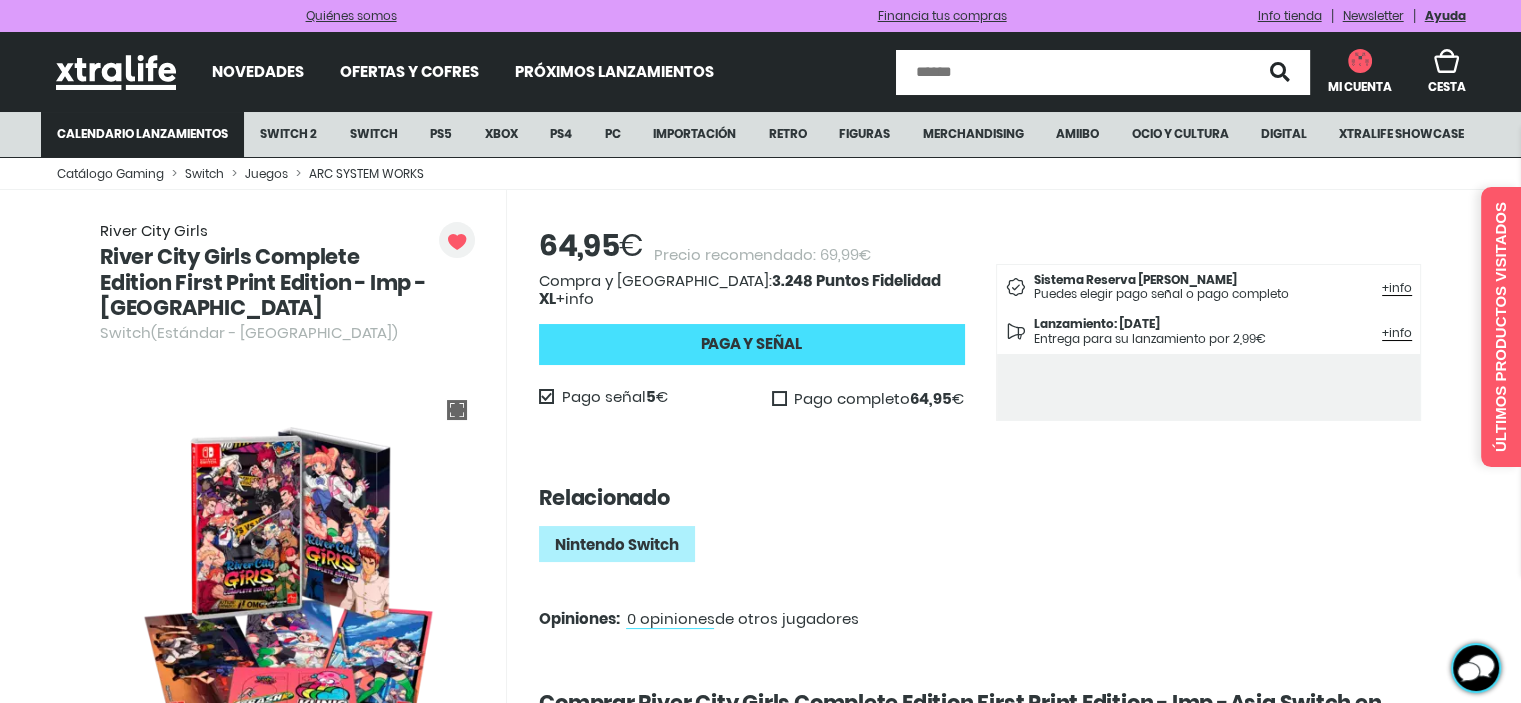 click on "Calendario lanzamientos" at bounding box center (142, 134) 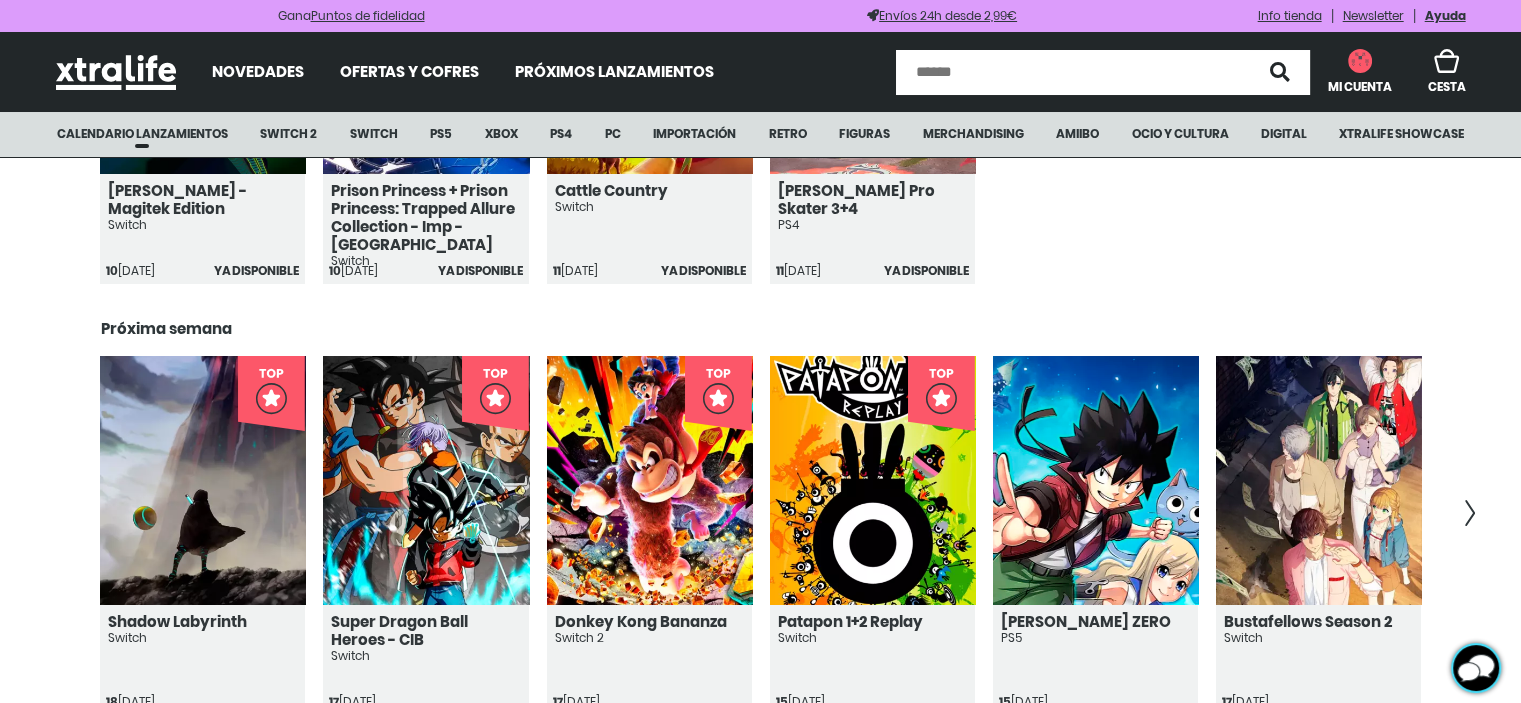 scroll, scrollTop: 1040, scrollLeft: 0, axis: vertical 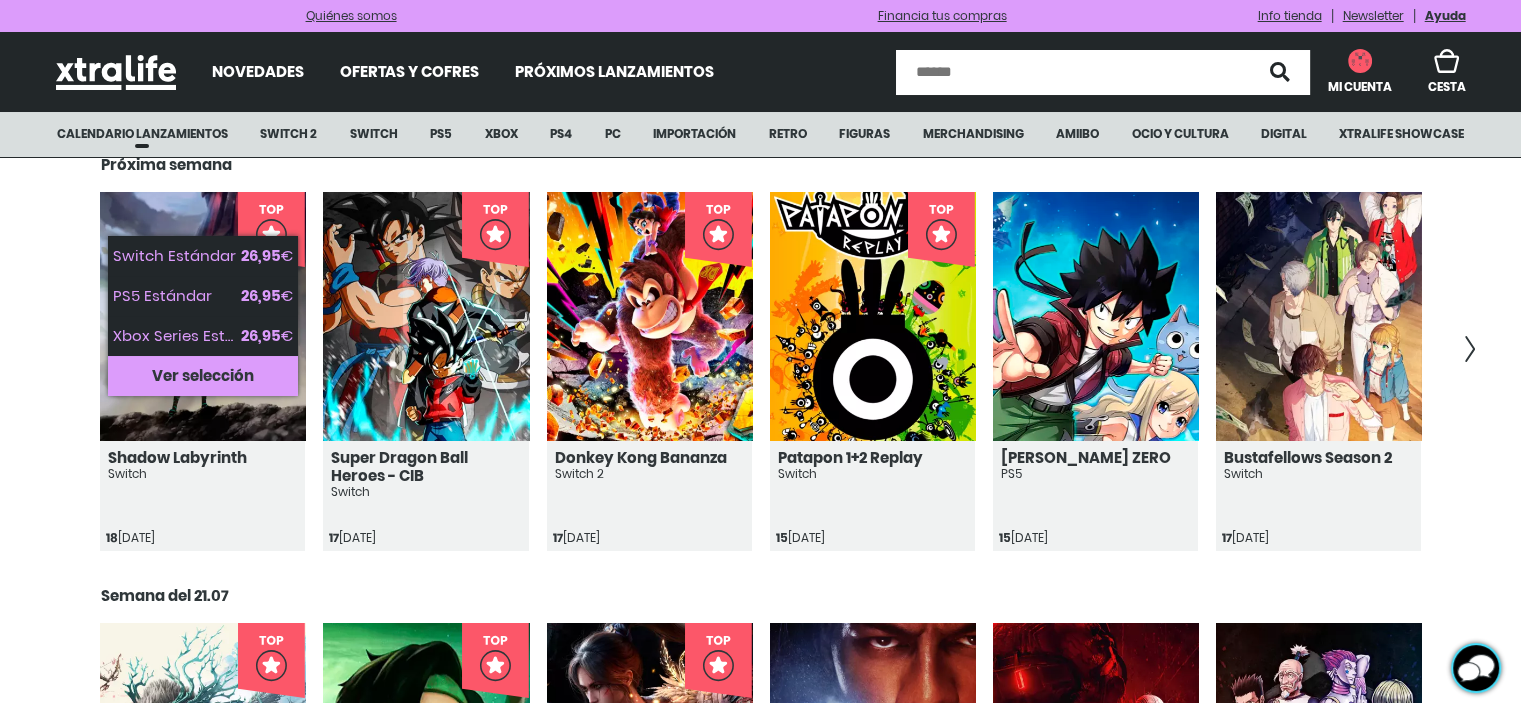 click on "Shadow Labyrinth" at bounding box center (202, 458) 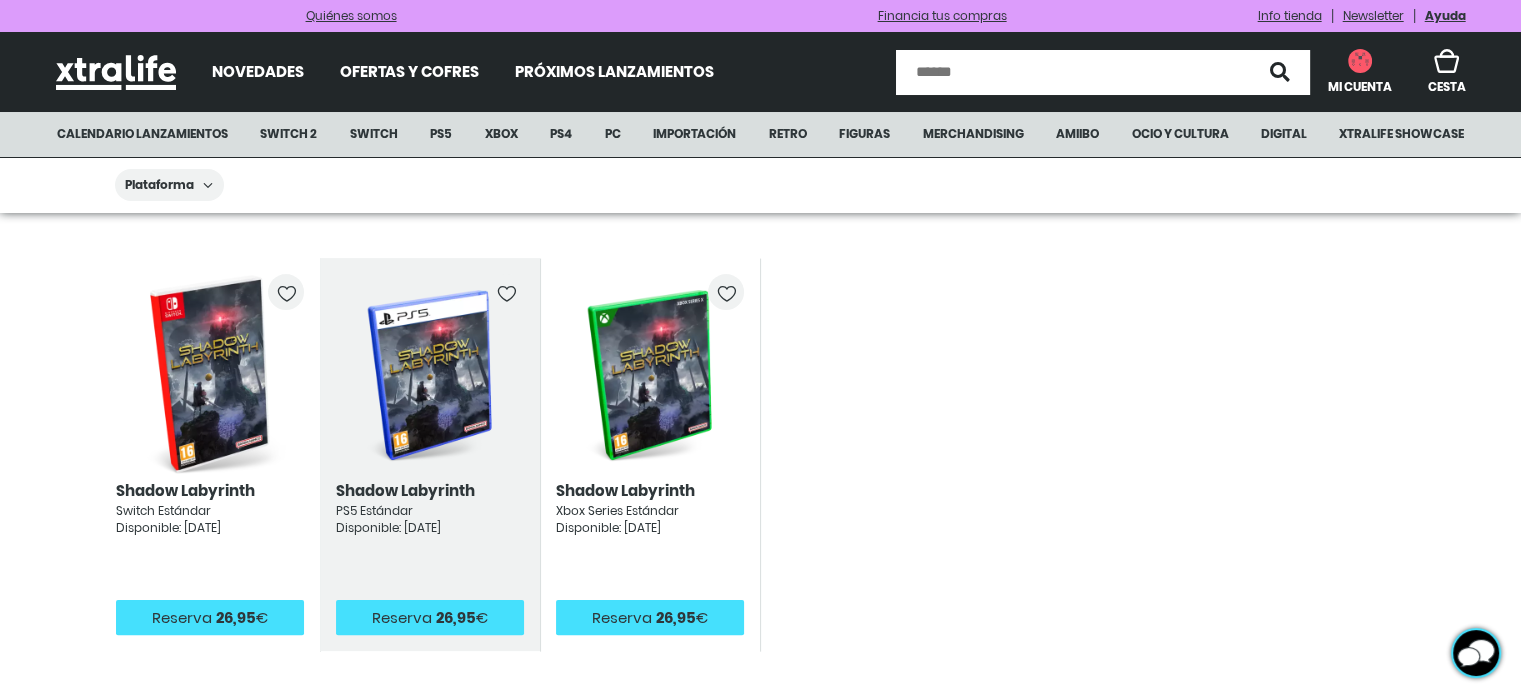 scroll, scrollTop: 400, scrollLeft: 0, axis: vertical 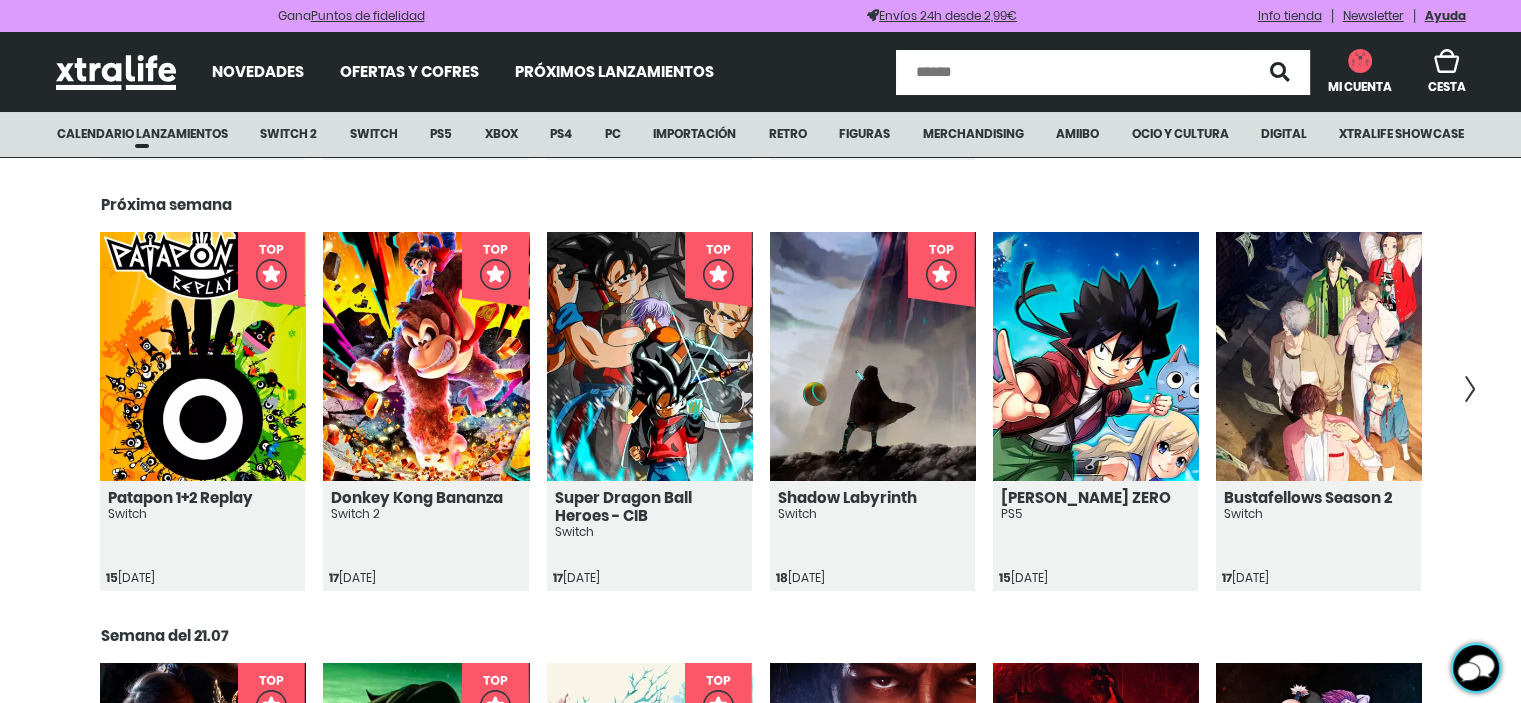 click at bounding box center [1470, 389] 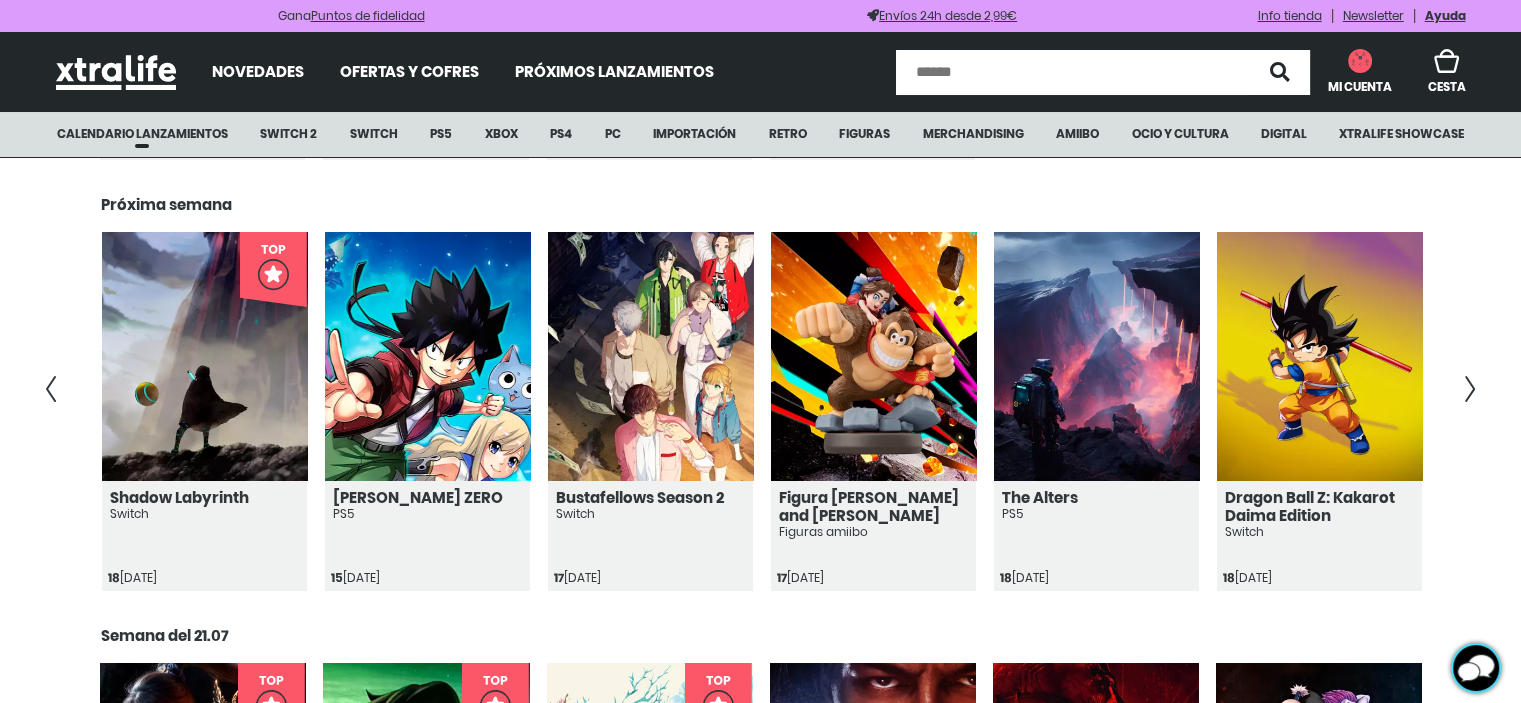 scroll, scrollTop: 0, scrollLeft: 669, axis: horizontal 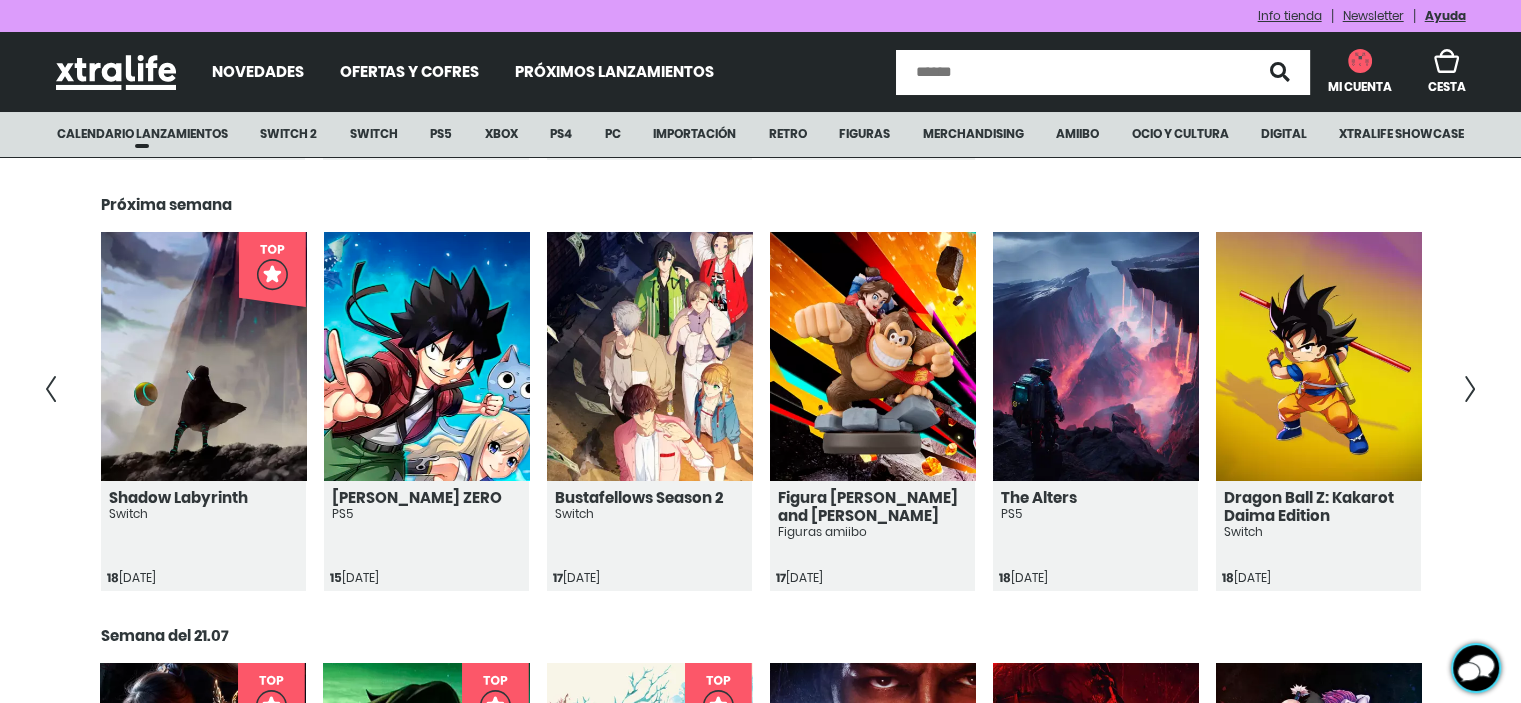 click at bounding box center [1470, 389] 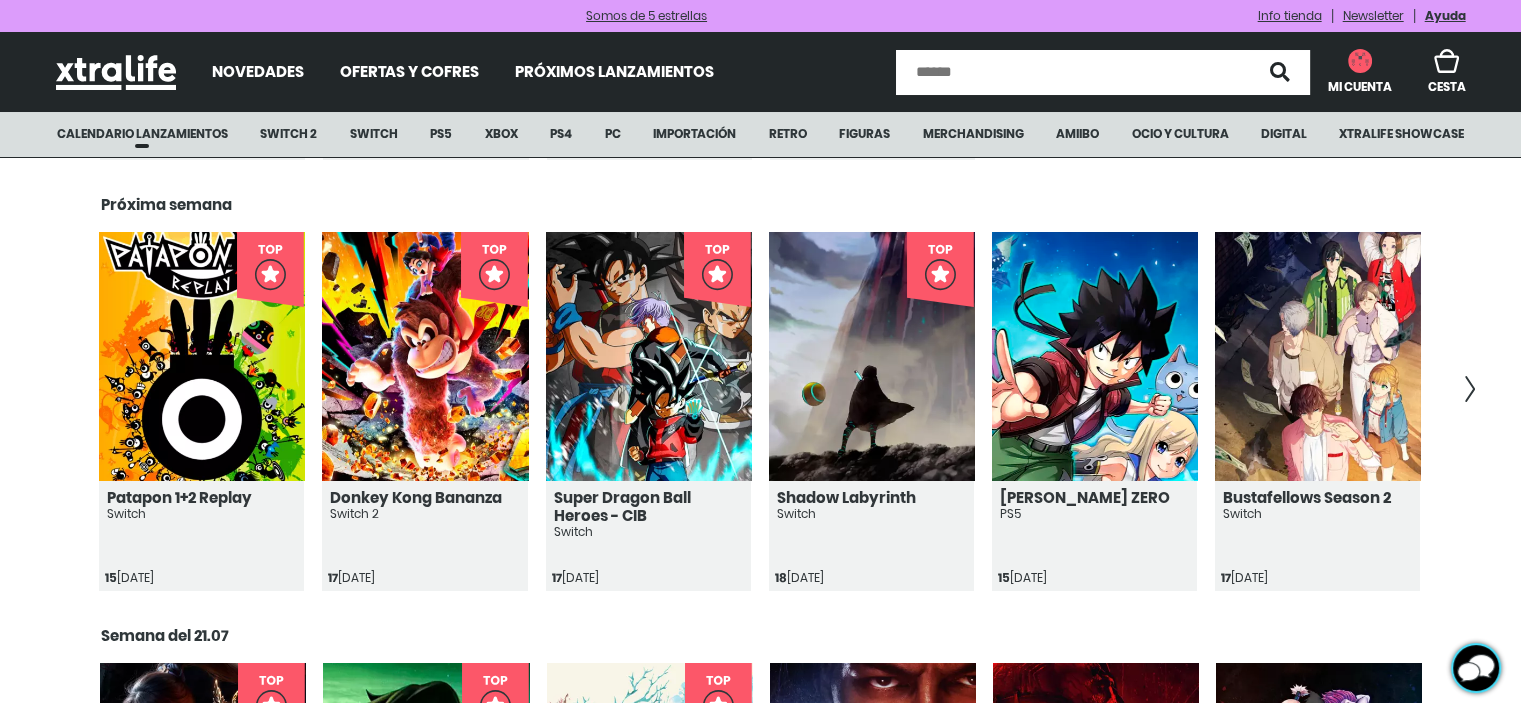 scroll, scrollTop: 0, scrollLeft: 0, axis: both 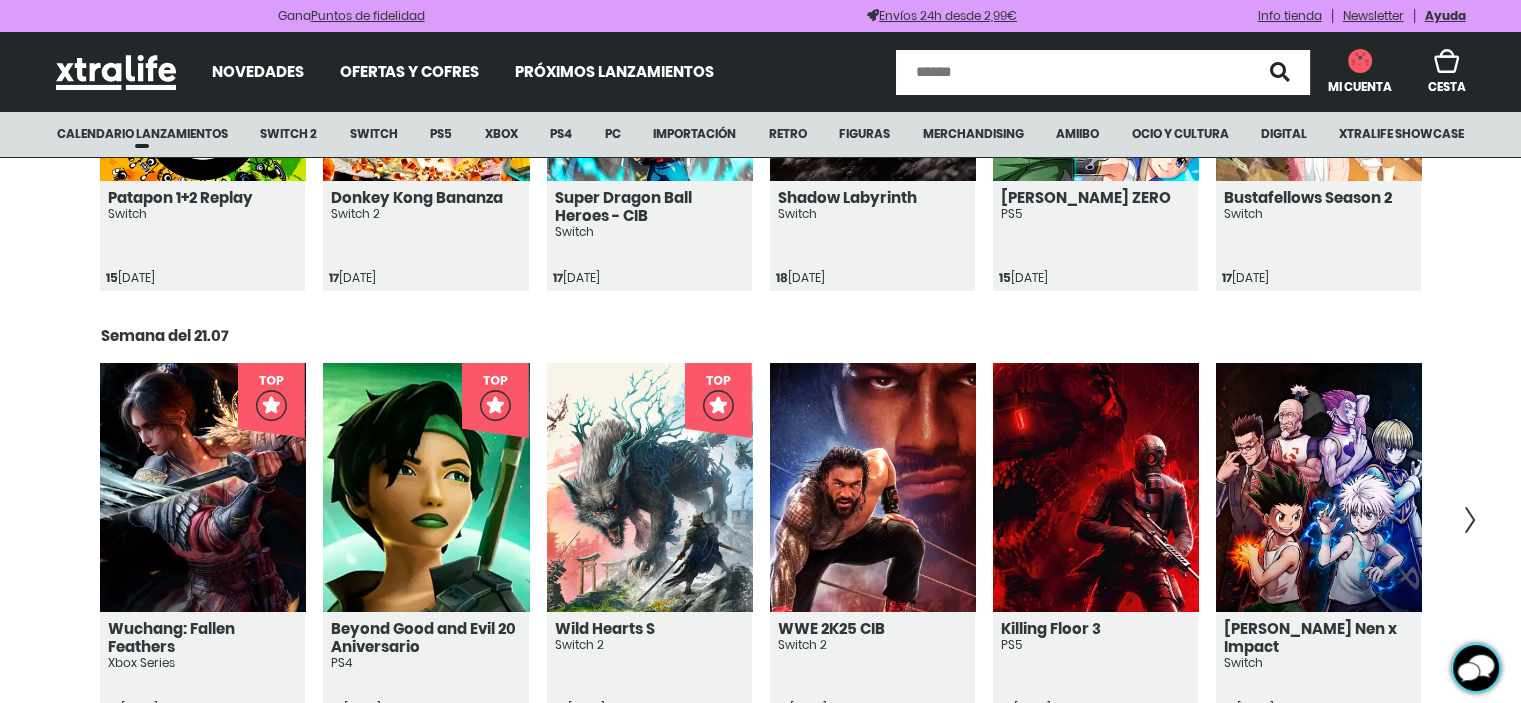 click at bounding box center (1470, 520) 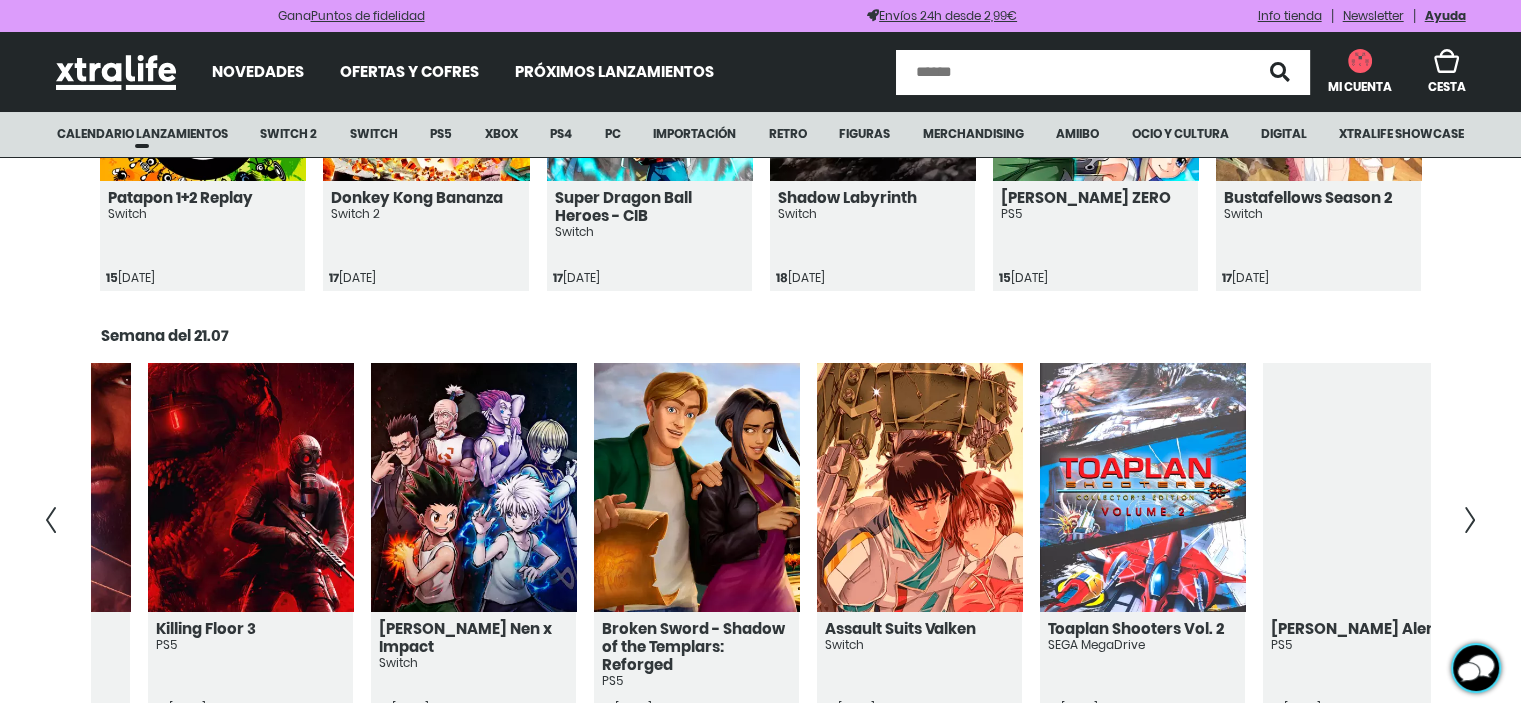 scroll, scrollTop: 0, scrollLeft: 892, axis: horizontal 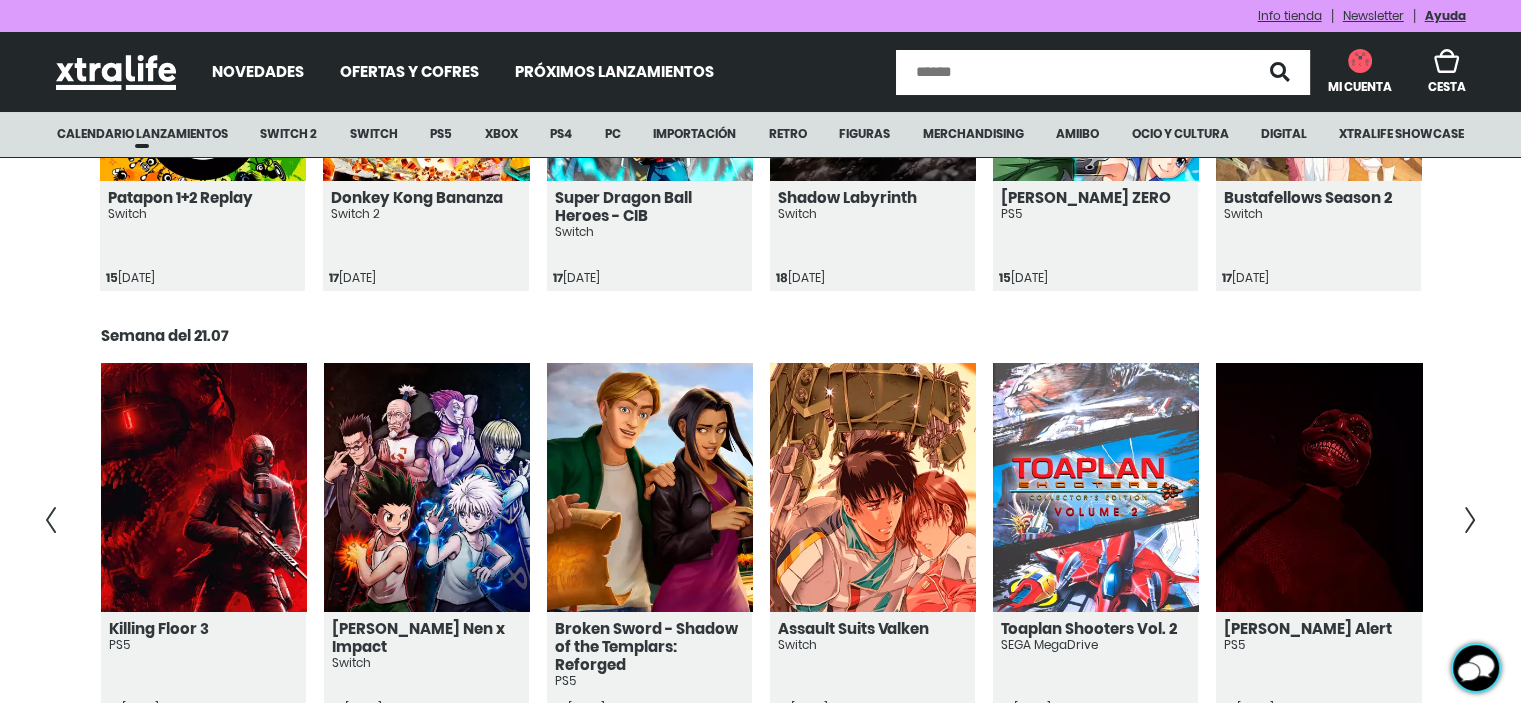 click at bounding box center (1470, 520) 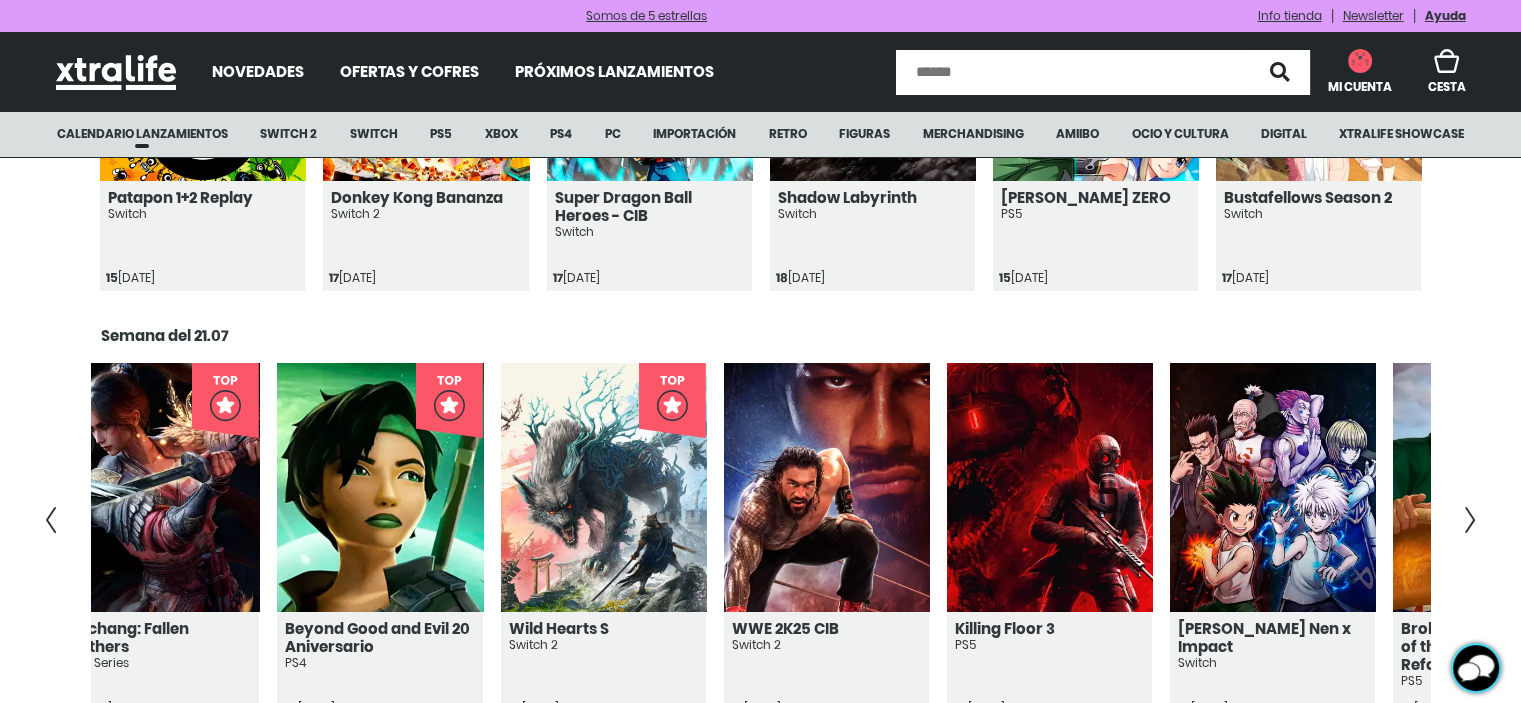 scroll, scrollTop: 0, scrollLeft: 0, axis: both 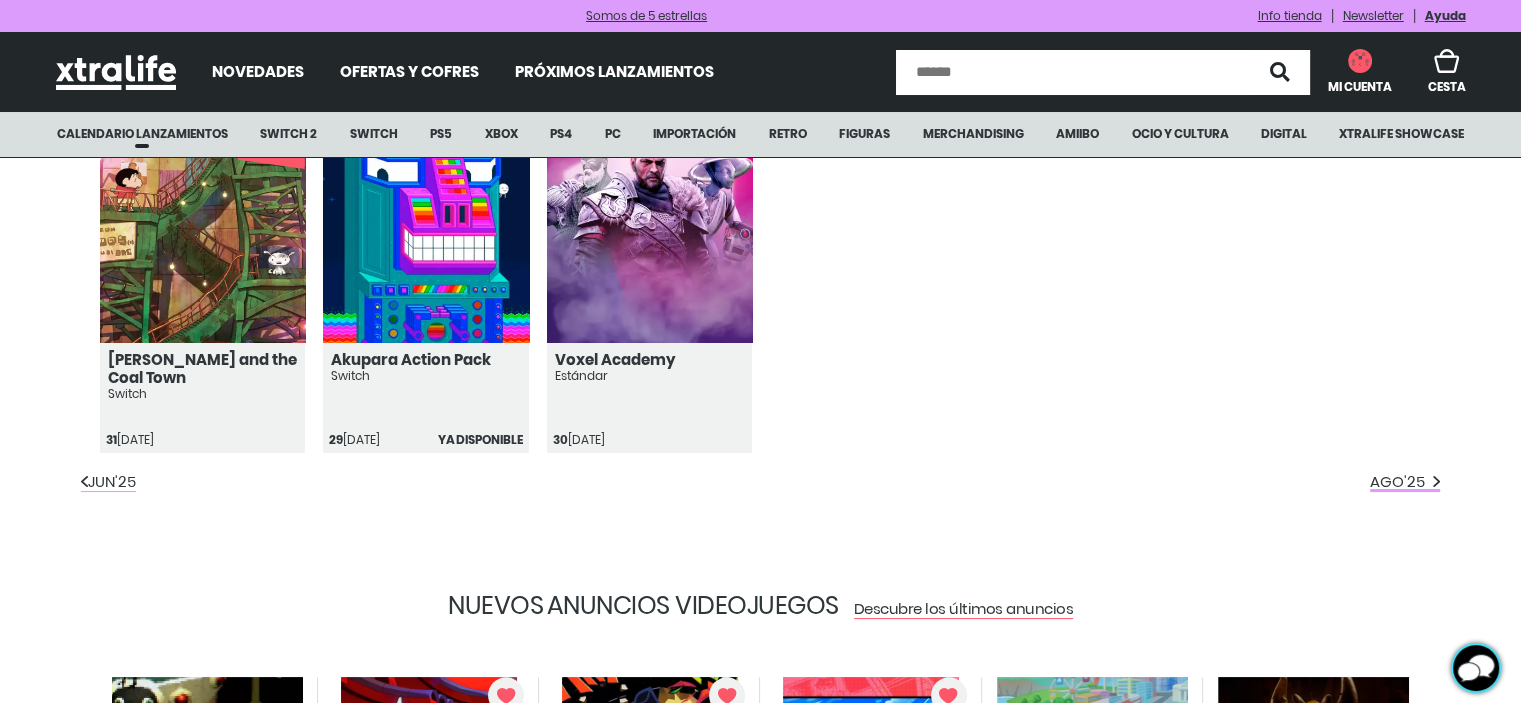 click on "[DATE]" 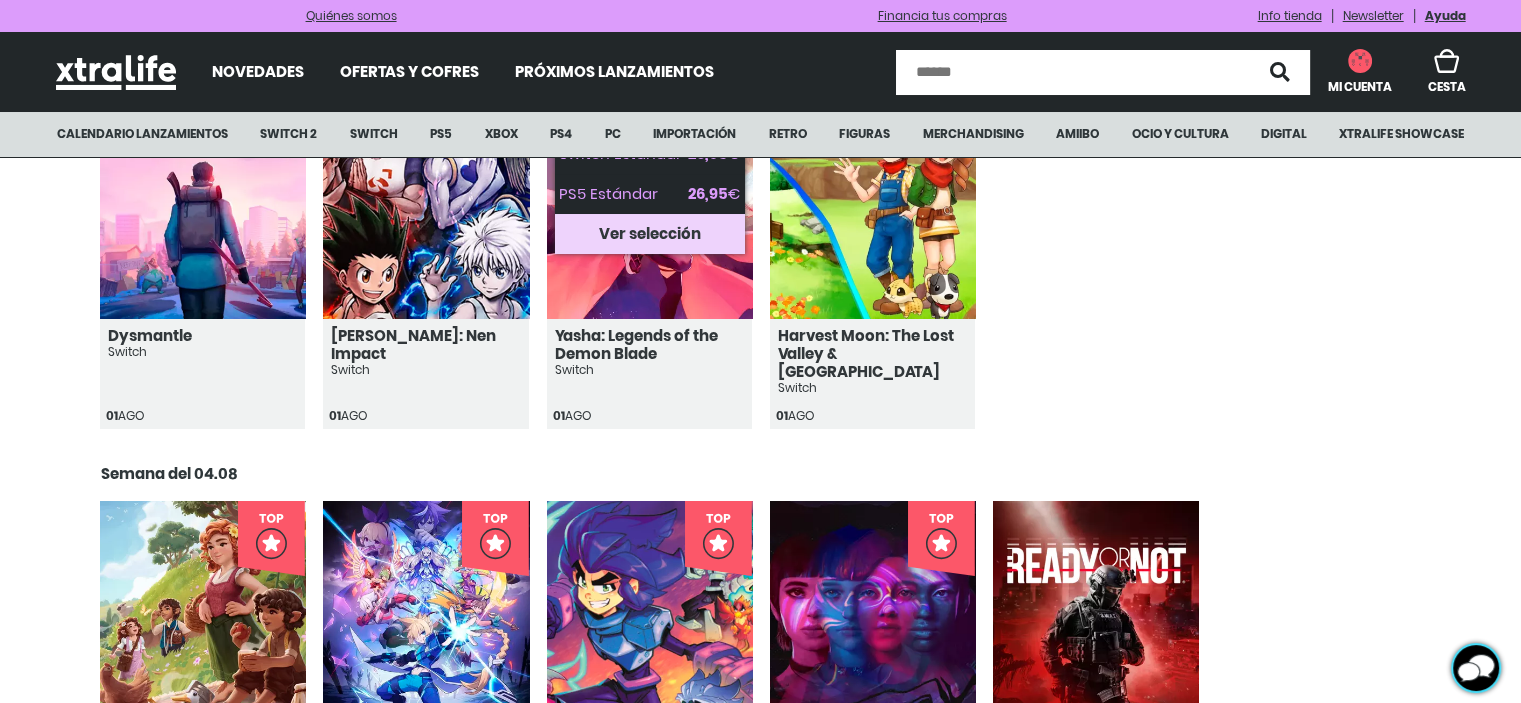 scroll, scrollTop: 600, scrollLeft: 0, axis: vertical 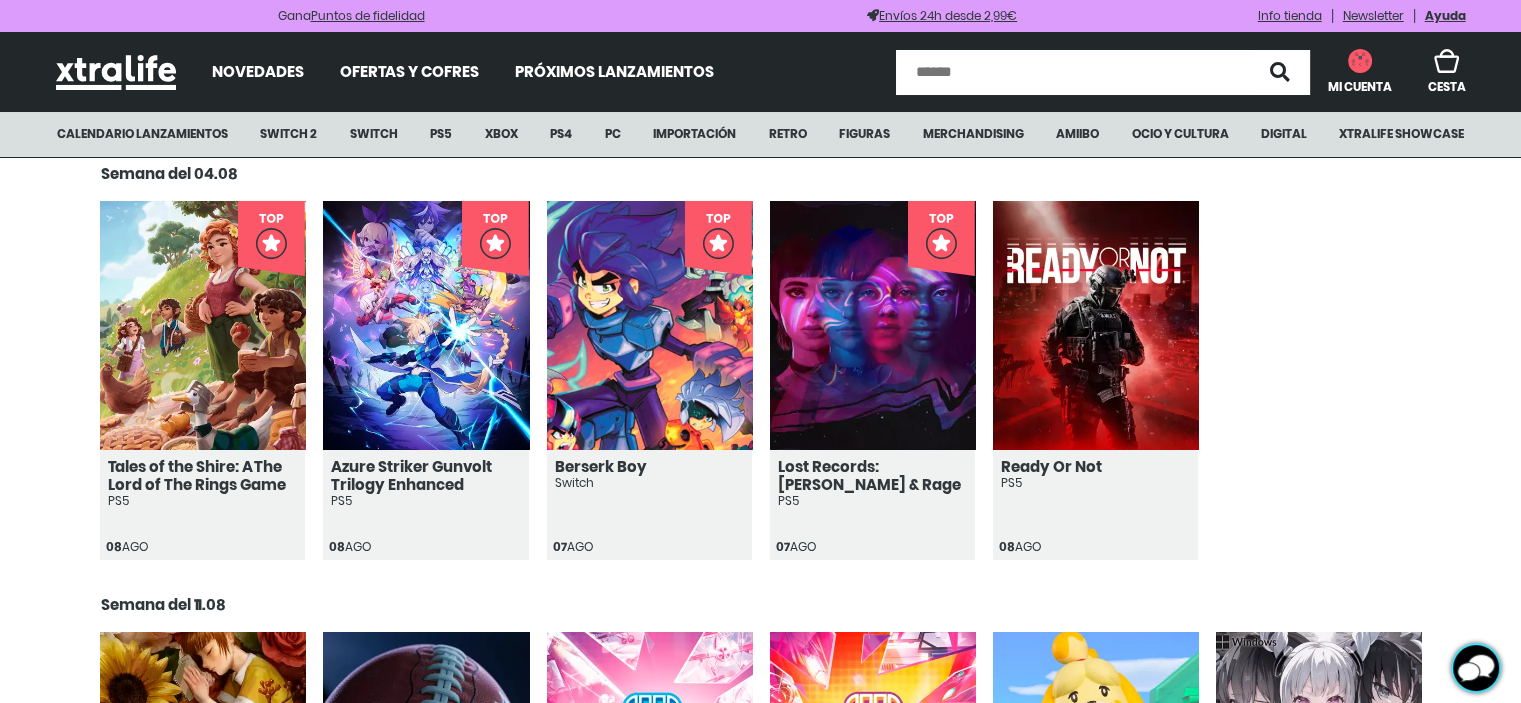 click at bounding box center [1073, 72] 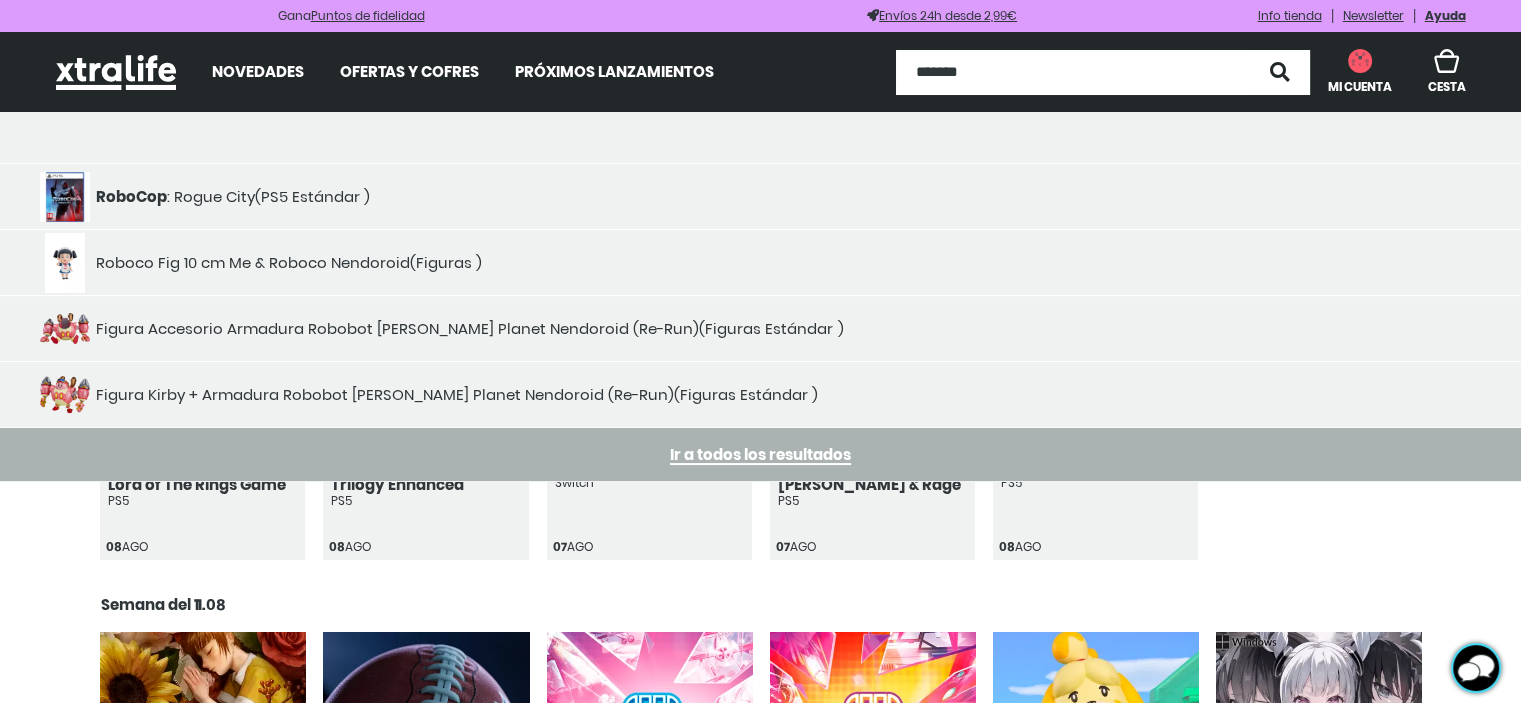 type on "*******" 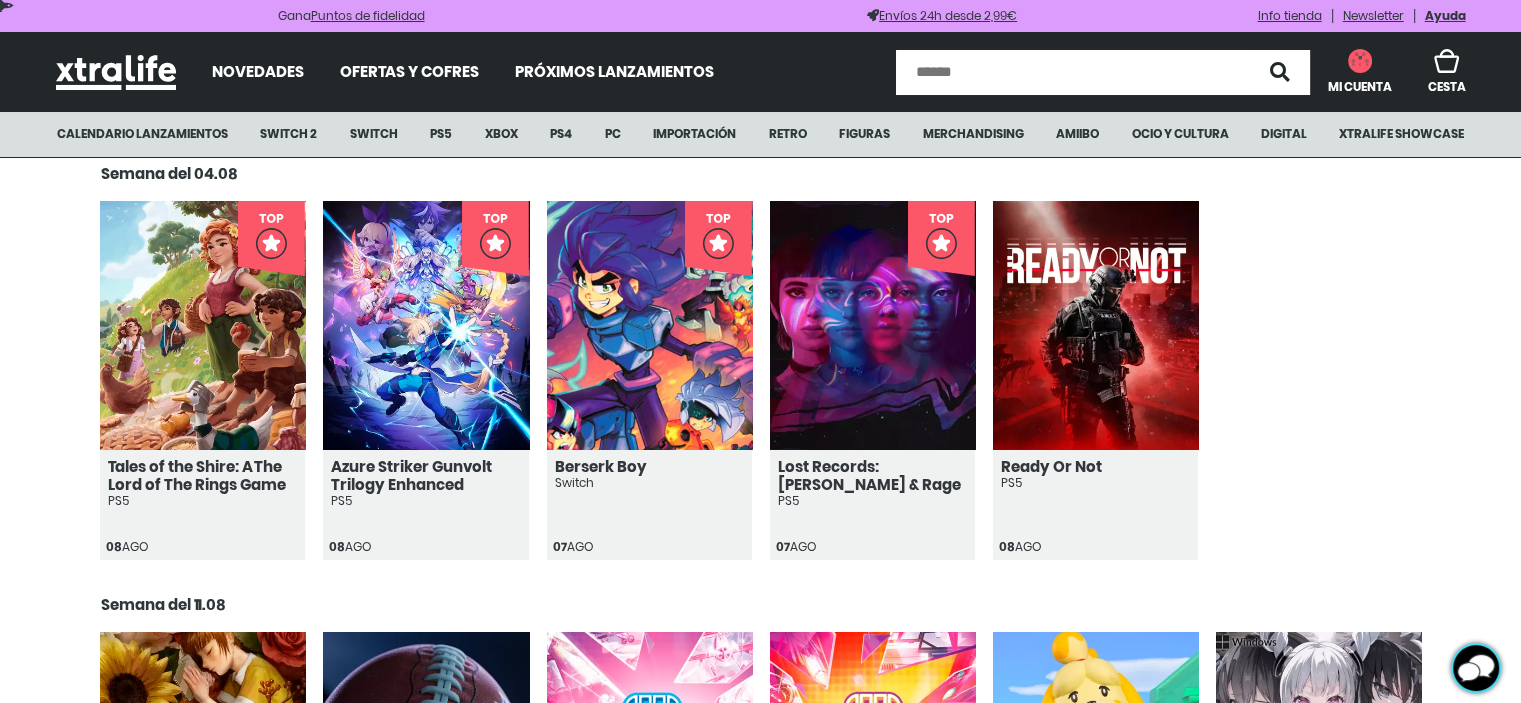 scroll, scrollTop: 0, scrollLeft: 0, axis: both 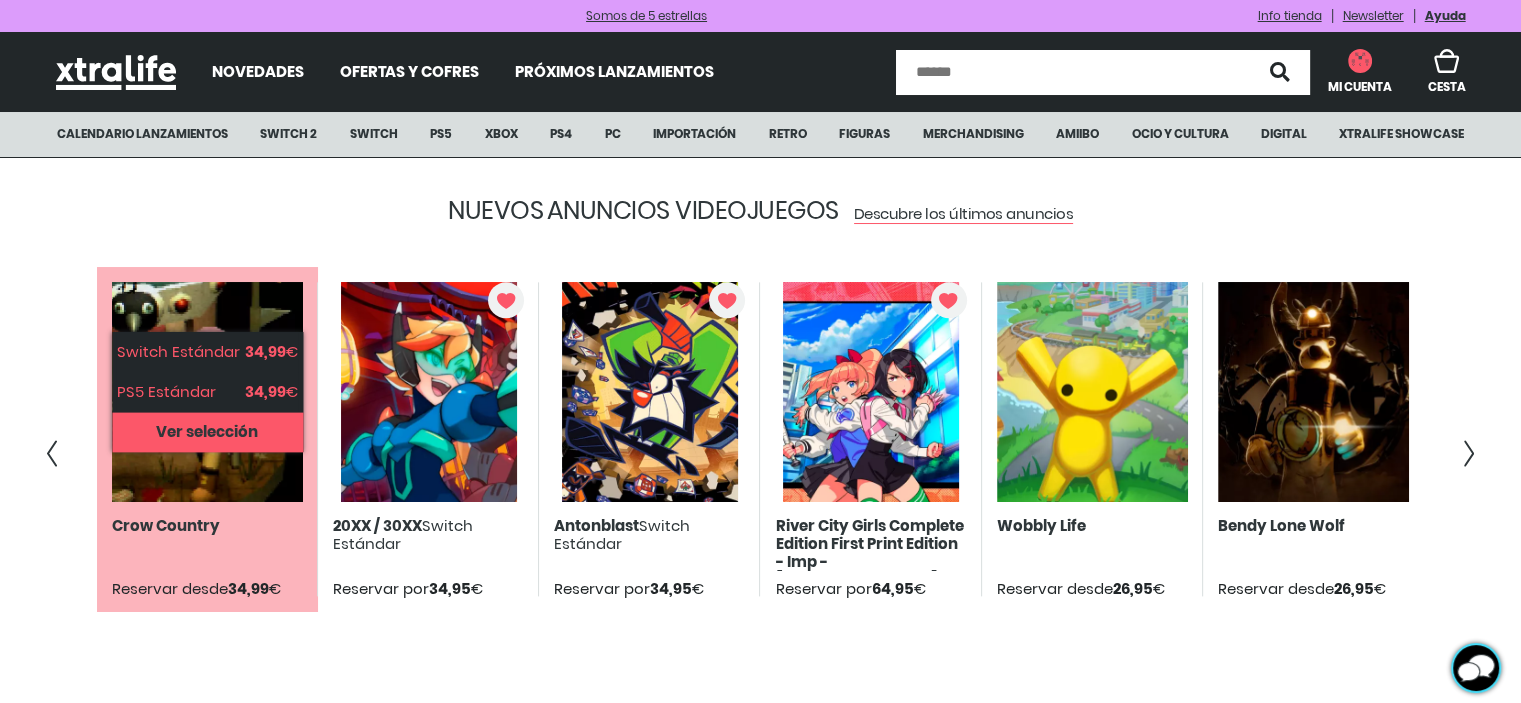 click on "Crow Country" 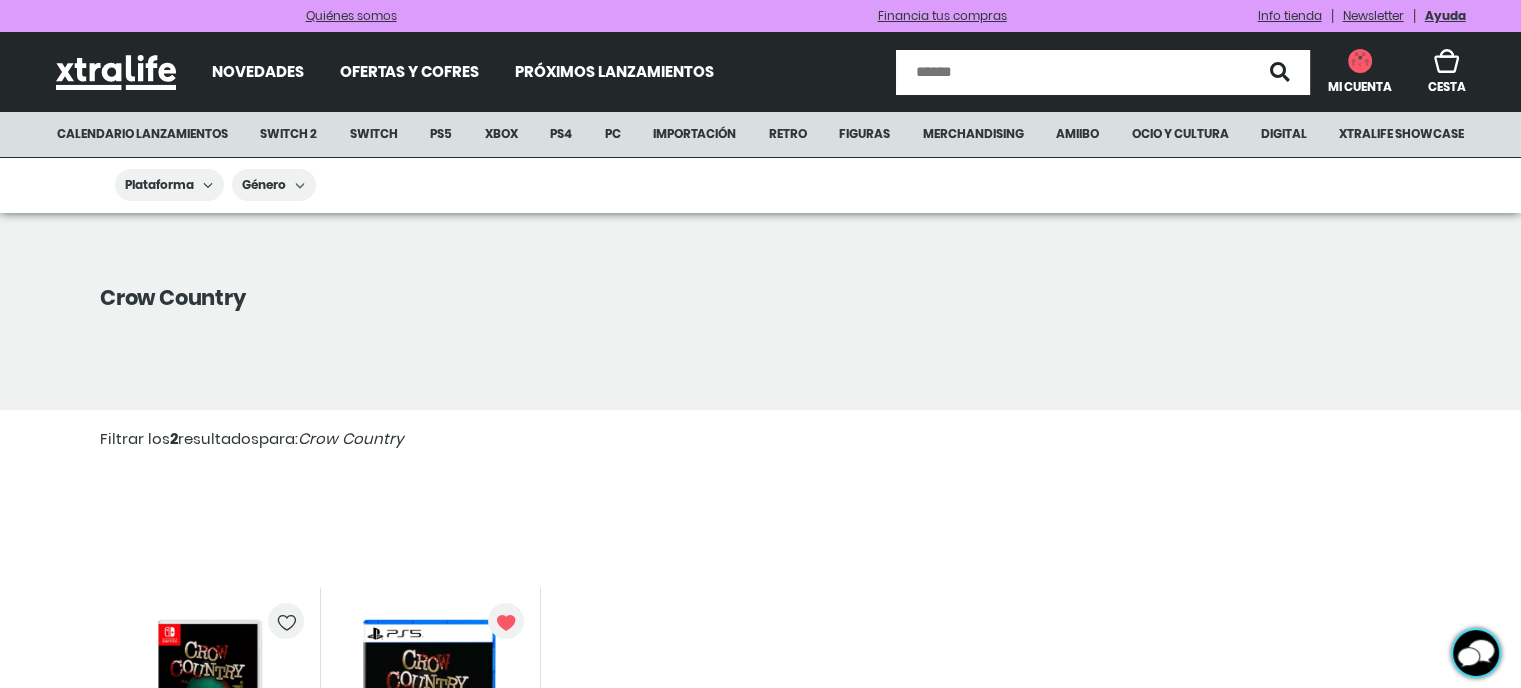 scroll, scrollTop: 300, scrollLeft: 0, axis: vertical 